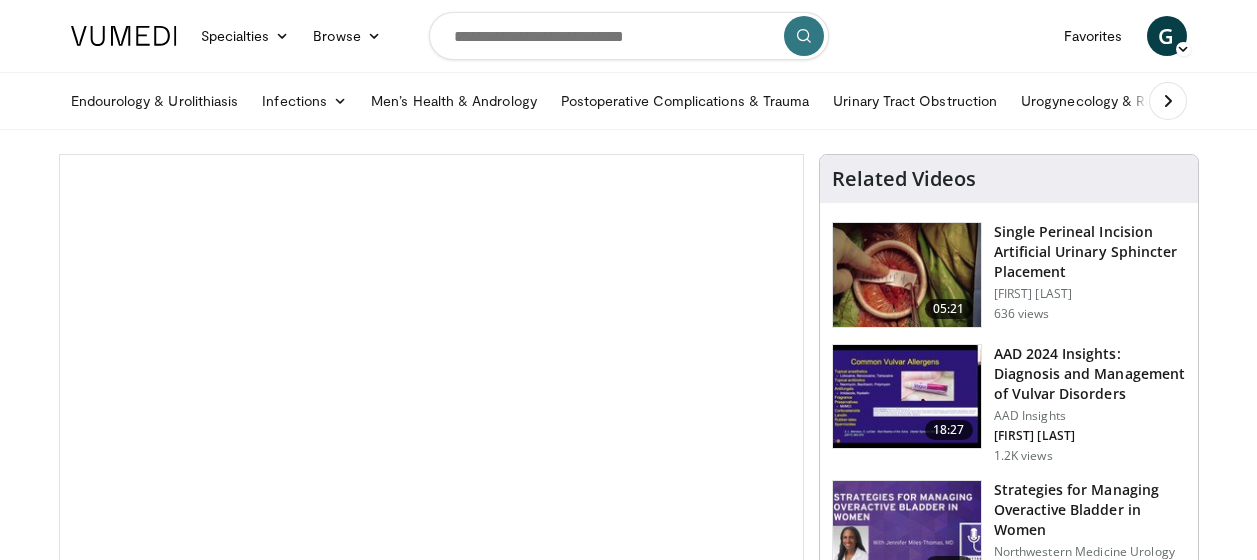 scroll, scrollTop: 0, scrollLeft: 0, axis: both 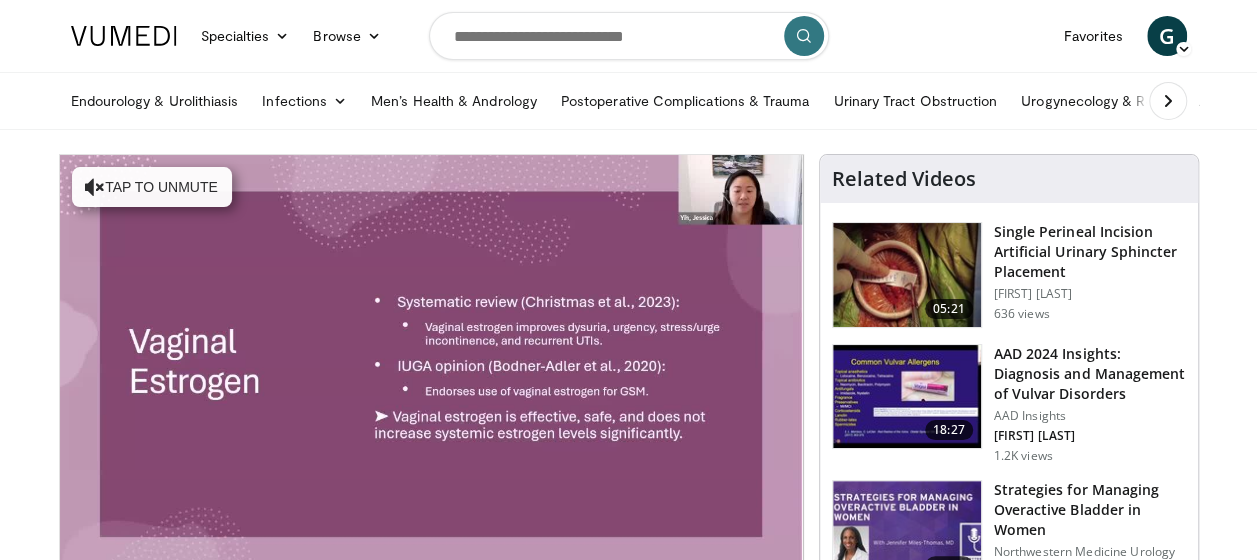 click on "**********" at bounding box center (439, 1501) 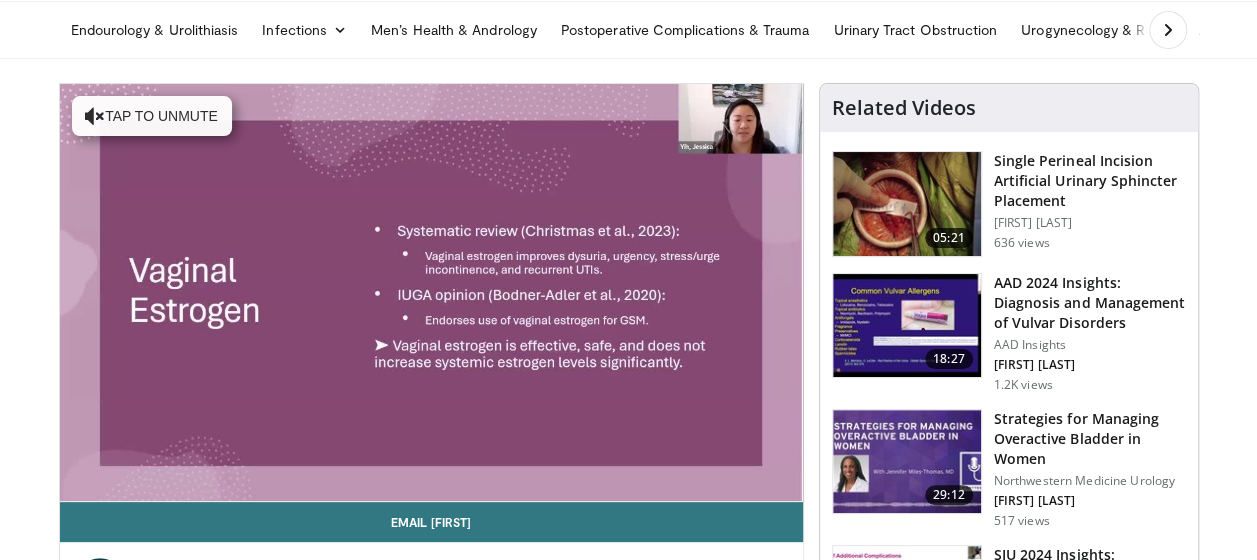 scroll, scrollTop: 72, scrollLeft: 0, axis: vertical 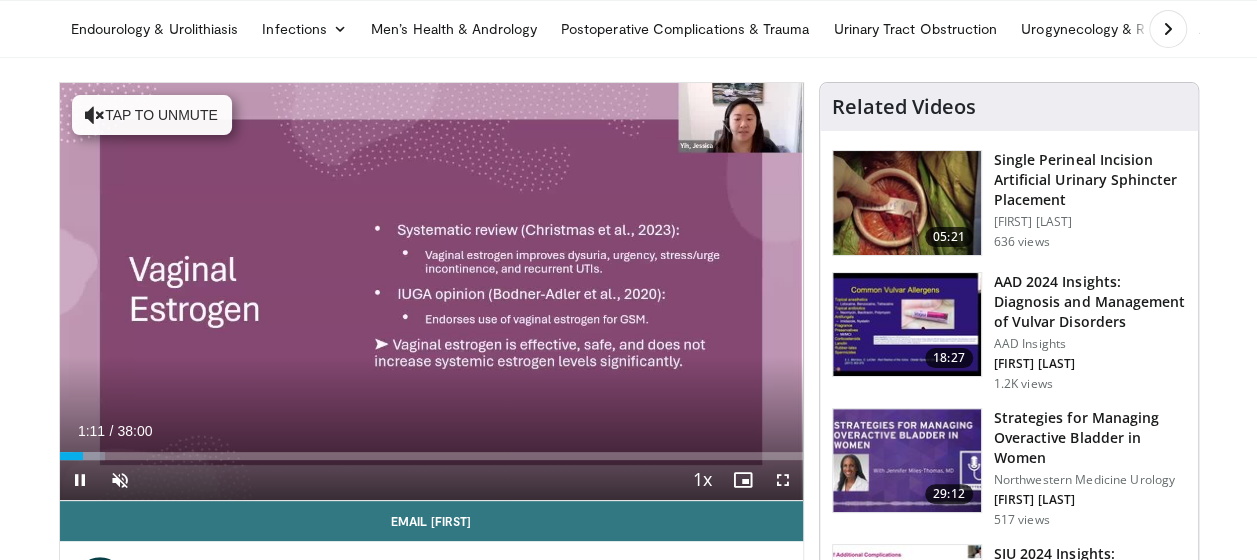 click on "10 seconds
Tap to unmute" at bounding box center [431, 291] 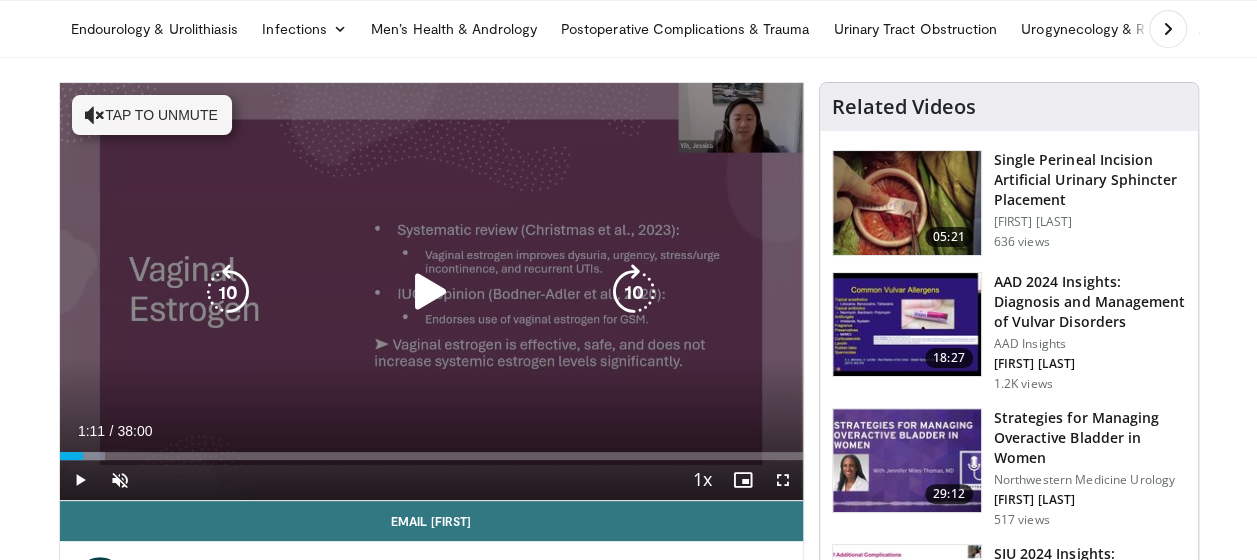 click on "10 seconds
Tap to unmute" at bounding box center [431, 291] 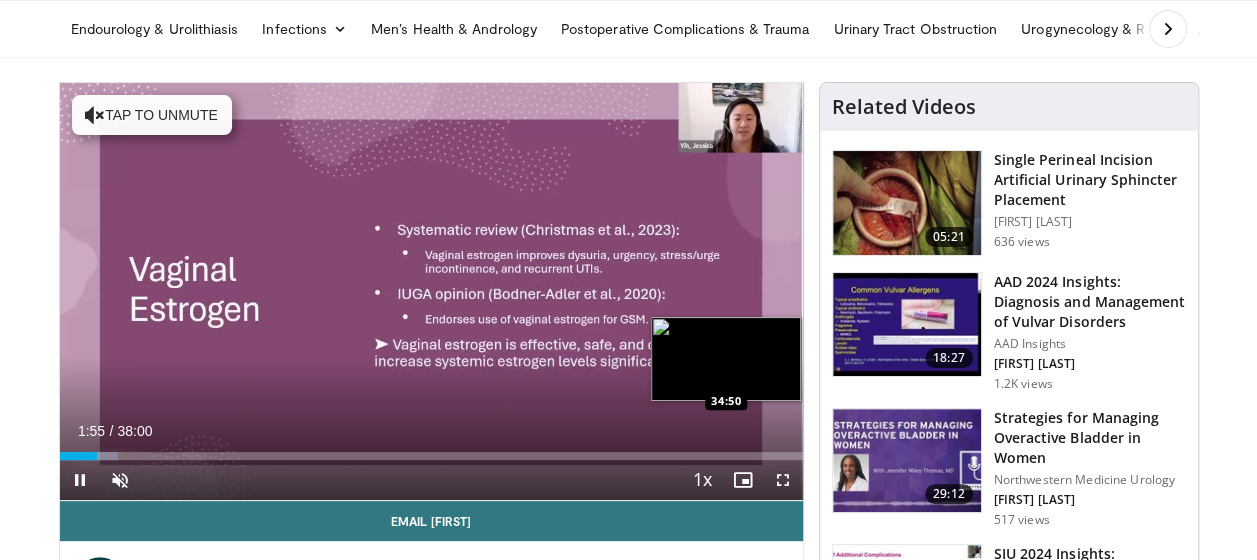 click on "Loaded :  7.83% 01:55 34:50" at bounding box center [431, 450] 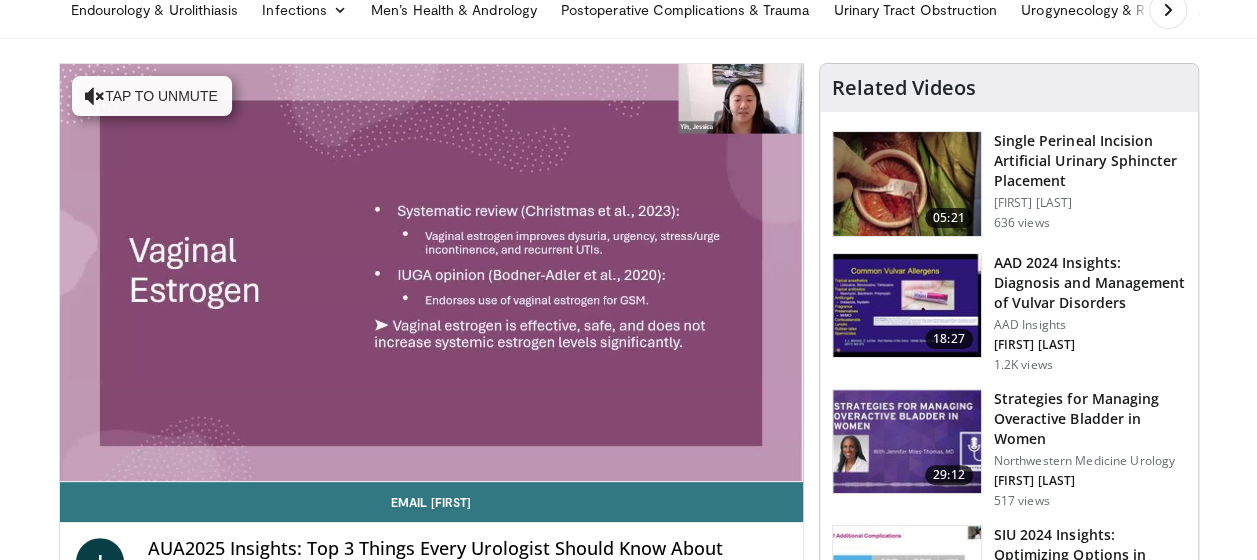 scroll, scrollTop: 90, scrollLeft: 0, axis: vertical 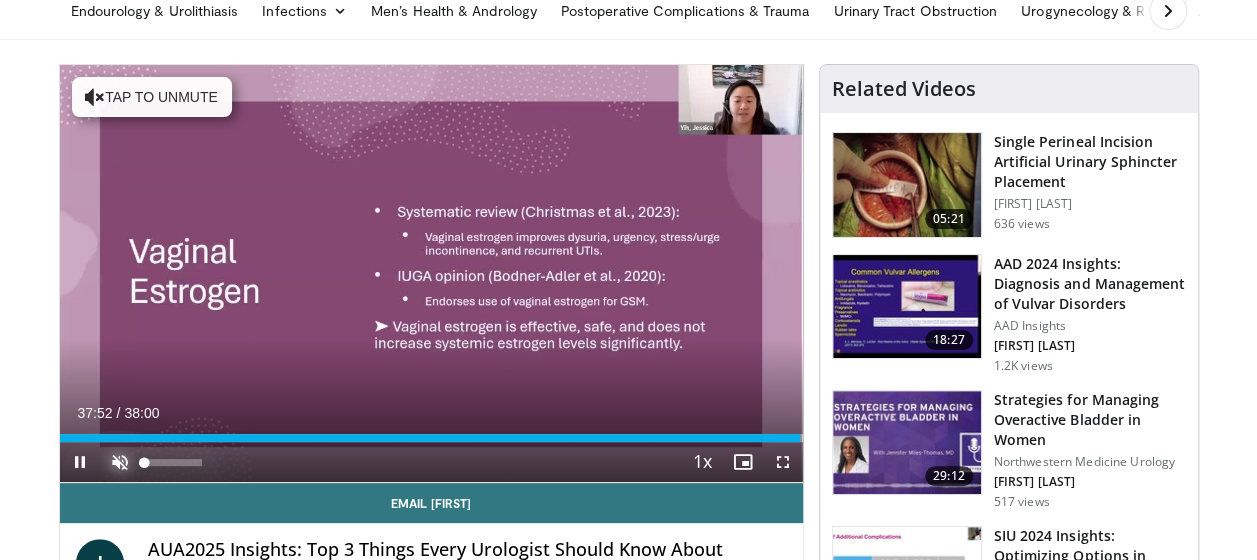 click at bounding box center (120, 462) 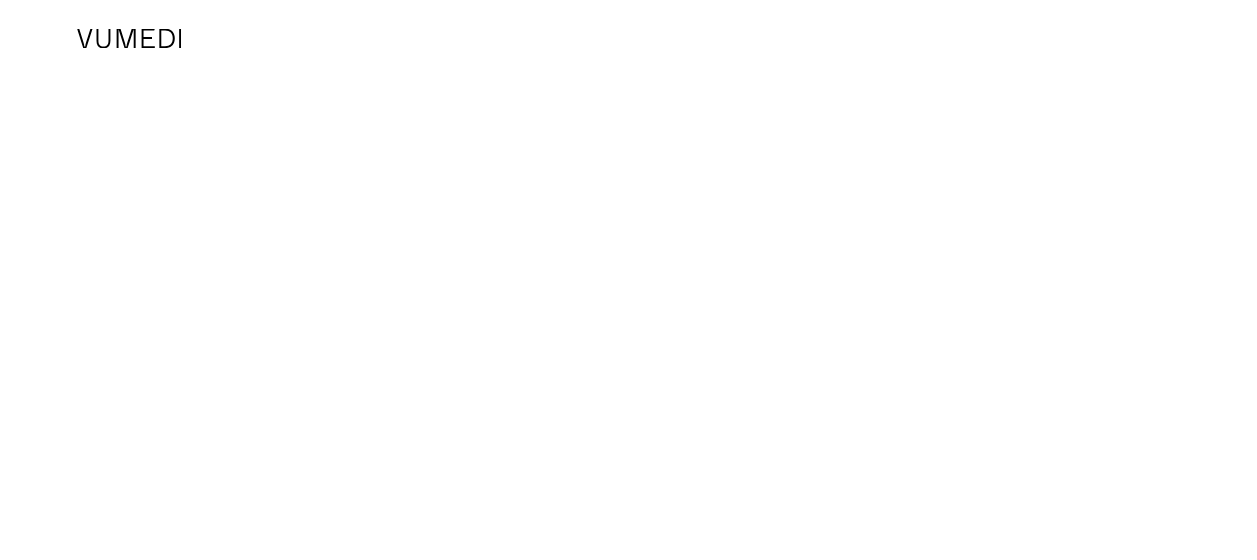 scroll, scrollTop: 0, scrollLeft: 0, axis: both 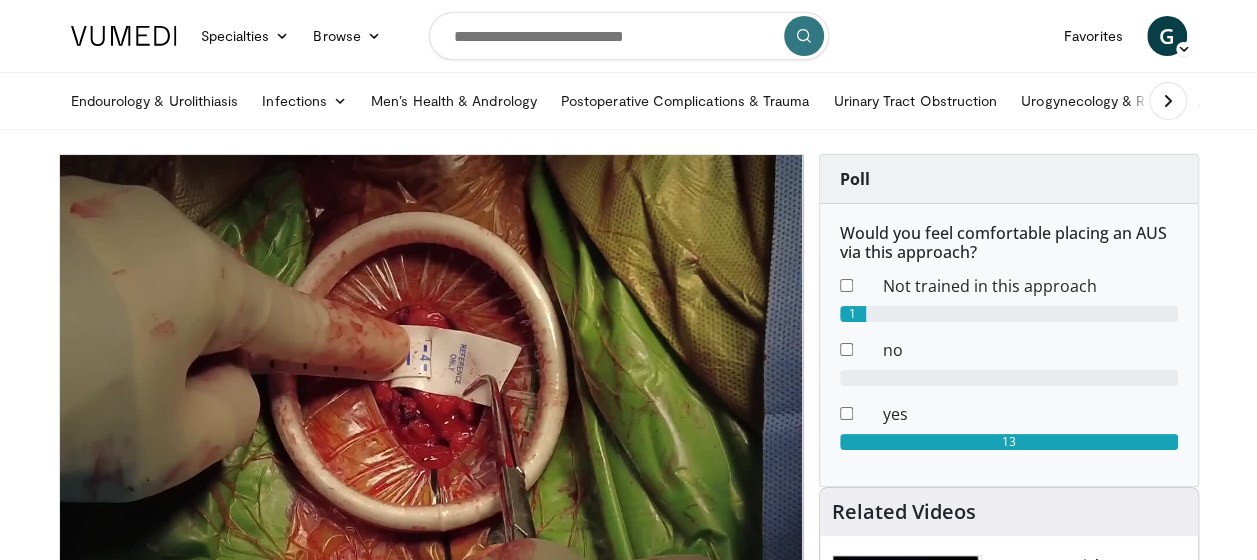 click on "Endourology & Urolithiasis
Infections
Sexually Transmitted Infections (STIs)
Urinary Tract Infections (UTIs)
Men’s Health & Andrology
Postoperative Complications & Trauma
Urinary Tract Obstruction
Urogynecology & Reconstructive Pelvic Surgery
Urologic Oncology
Business
Finance & Taxes" at bounding box center [629, 101] 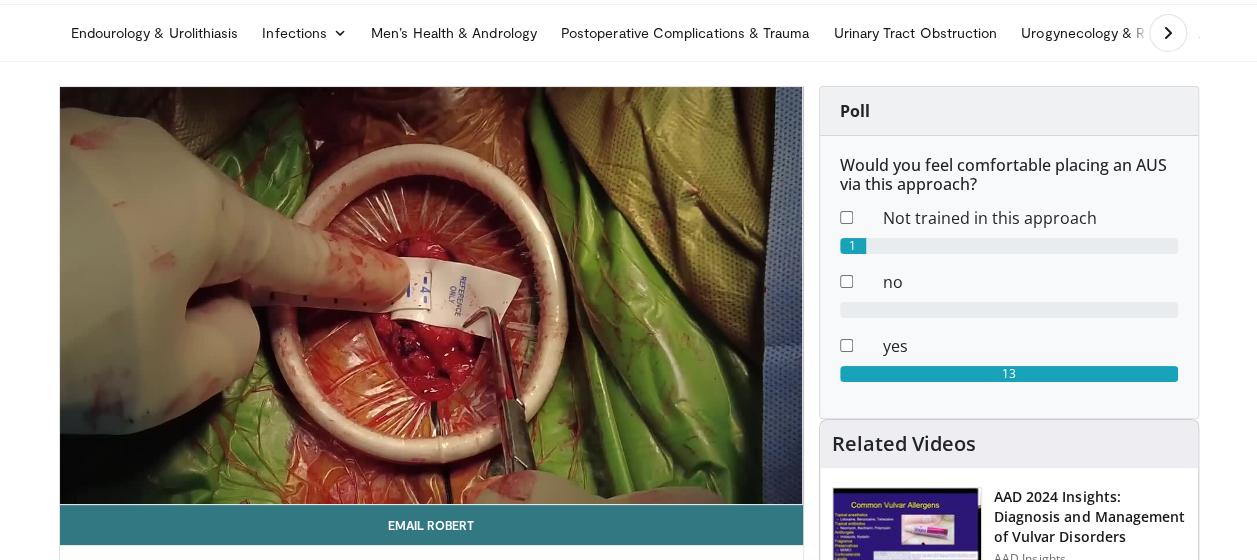 scroll, scrollTop: 65, scrollLeft: 0, axis: vertical 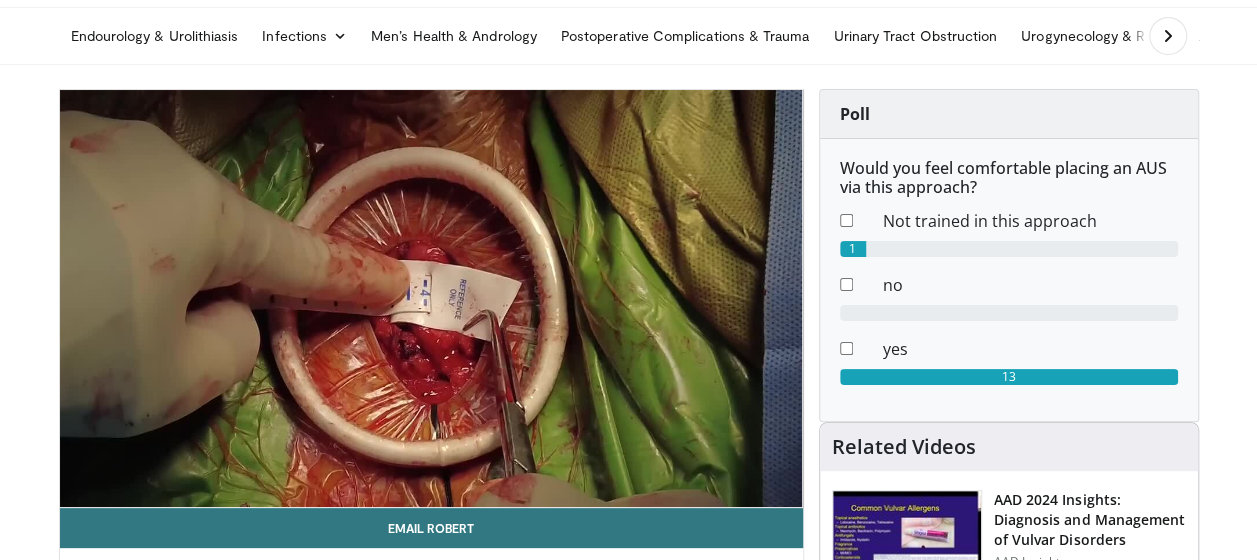 click on "Would you feel comfortable placing an AUS via this approach?
Not trained in this approach
1
no
yes
13" at bounding box center [1009, 280] 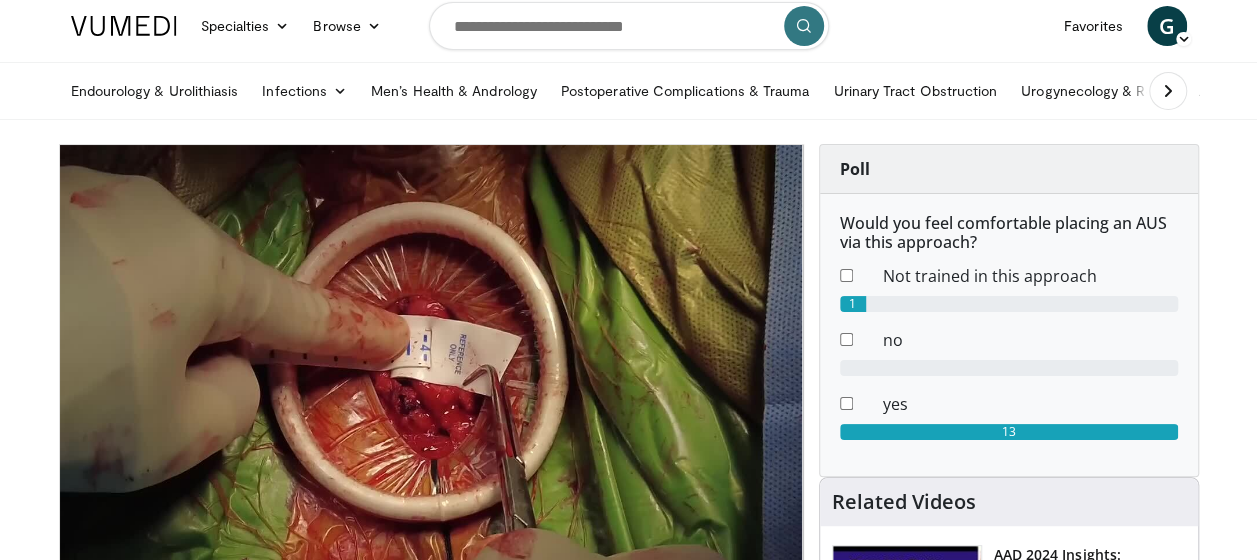 scroll, scrollTop: 0, scrollLeft: 0, axis: both 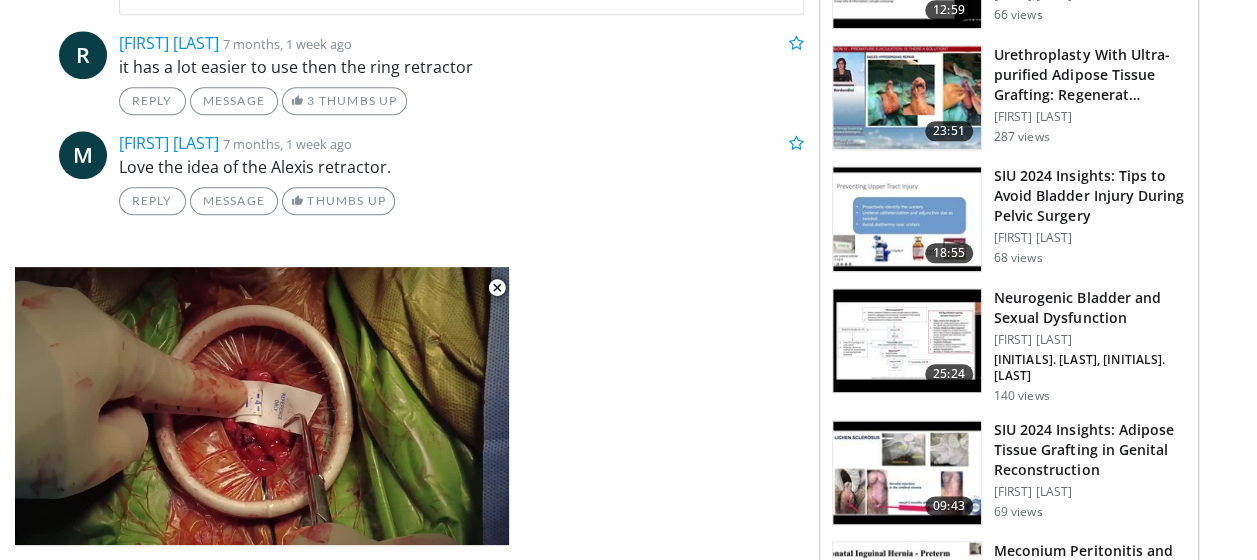 click on "Specialties
Adult & Family Medicine
Allergy, Asthma, Immunology
Anesthesiology
Cardiology
Dental
Dermatology
Endocrinology
Gastroenterology & Hepatology
General Surgery
Hematology & Oncology
Infectious Disease
Nephrology
Neurology
Neurosurgery
Obstetrics & Gynecology
Ophthalmology
Oral Maxillofacial
Orthopaedics
Otolaryngology
Pediatrics
Plastic Surgery
Podiatry
Psychiatry
Pulmonology
Radiation Oncology
Radiology
Rheumatology
Urology" at bounding box center [628, 677] 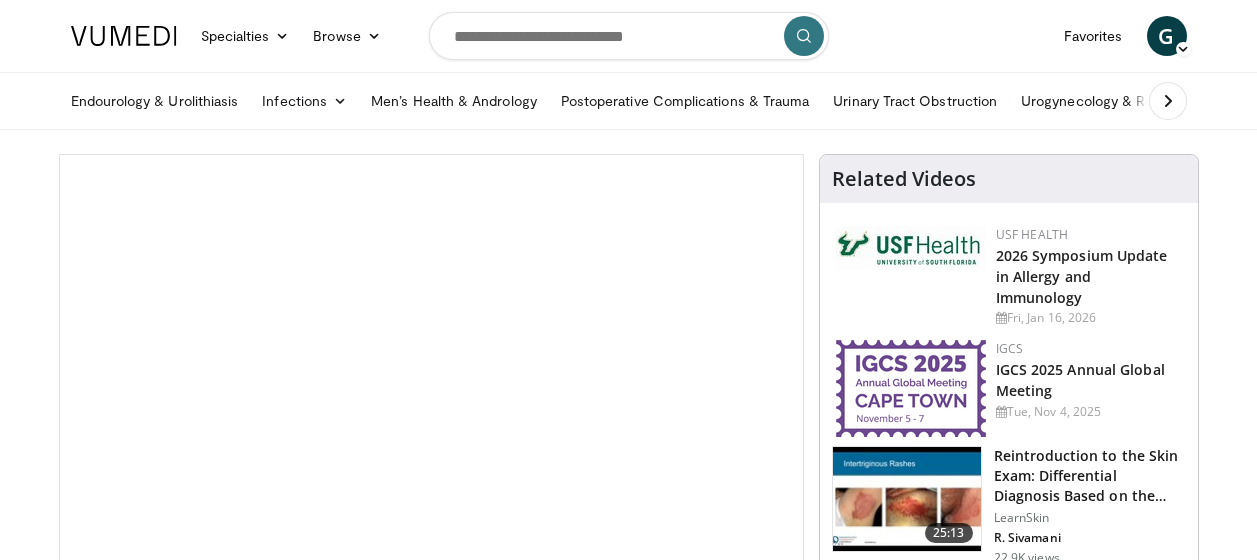 scroll, scrollTop: 0, scrollLeft: 0, axis: both 